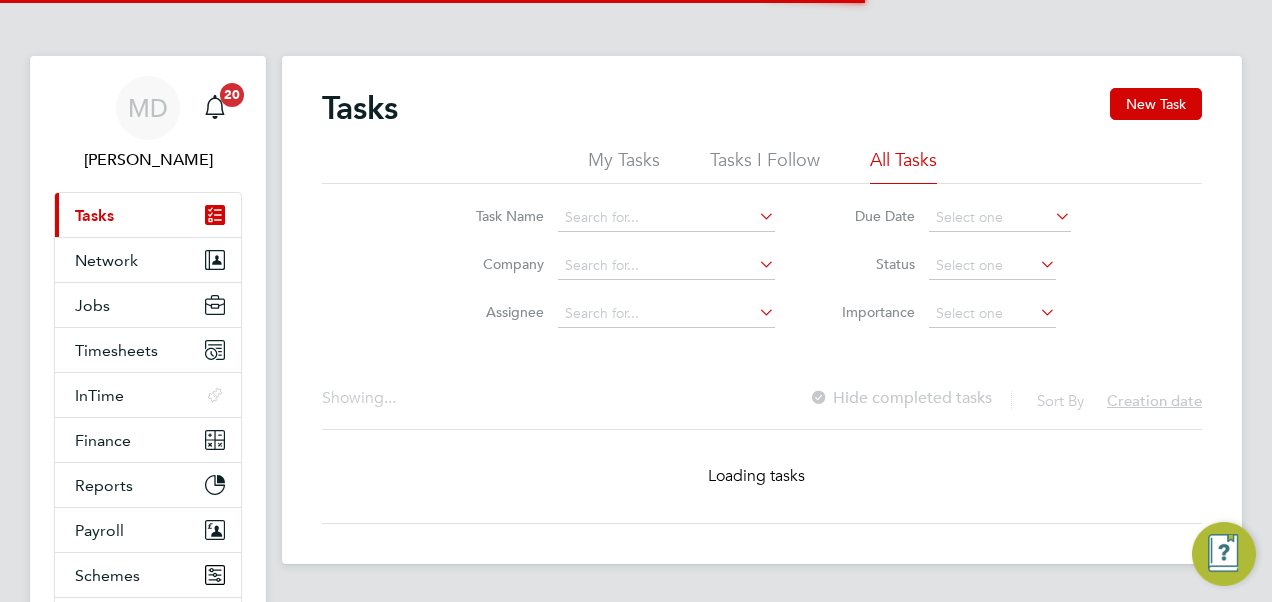 scroll, scrollTop: 0, scrollLeft: 0, axis: both 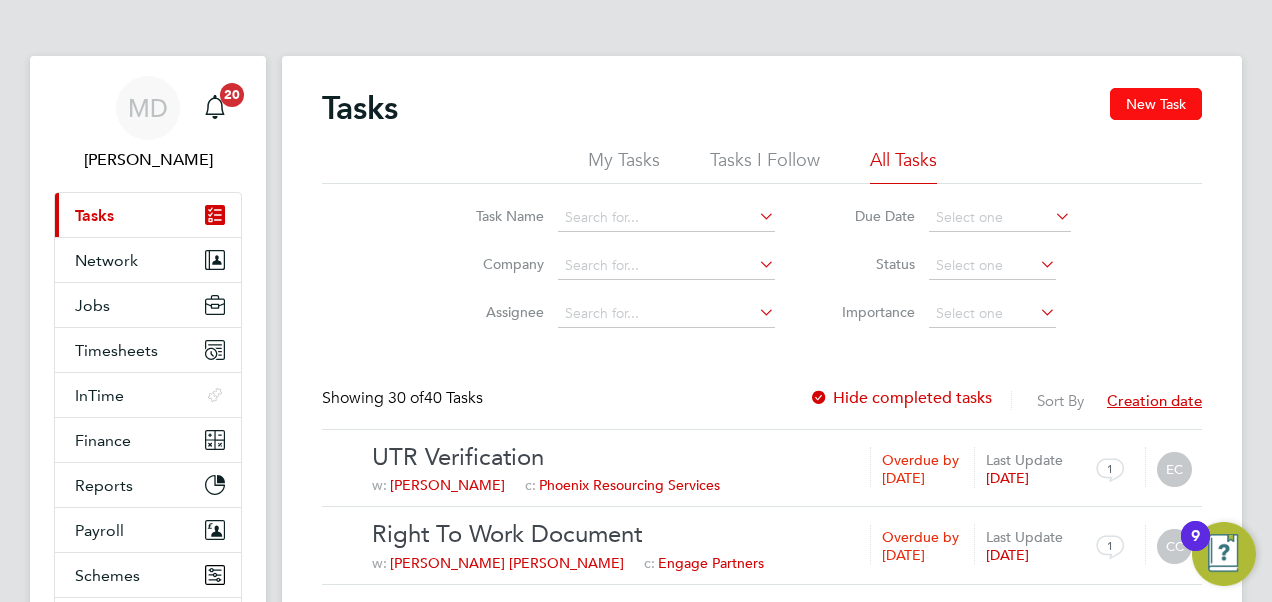 click on "New Task" 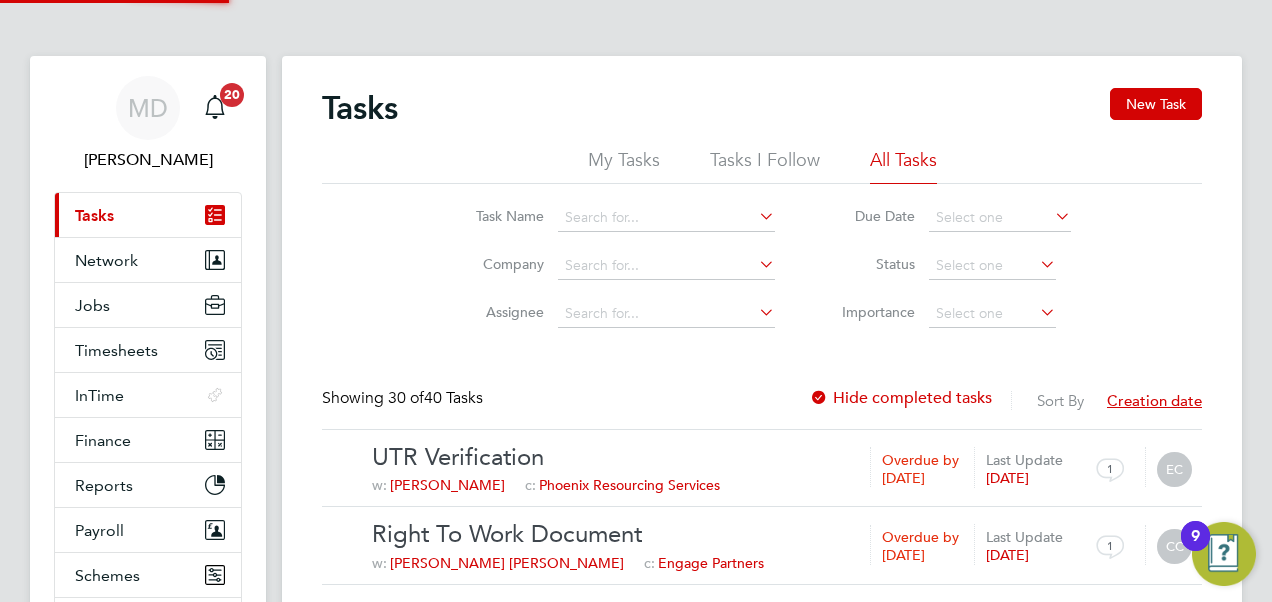 type on "Phoenix Resourcing Services" 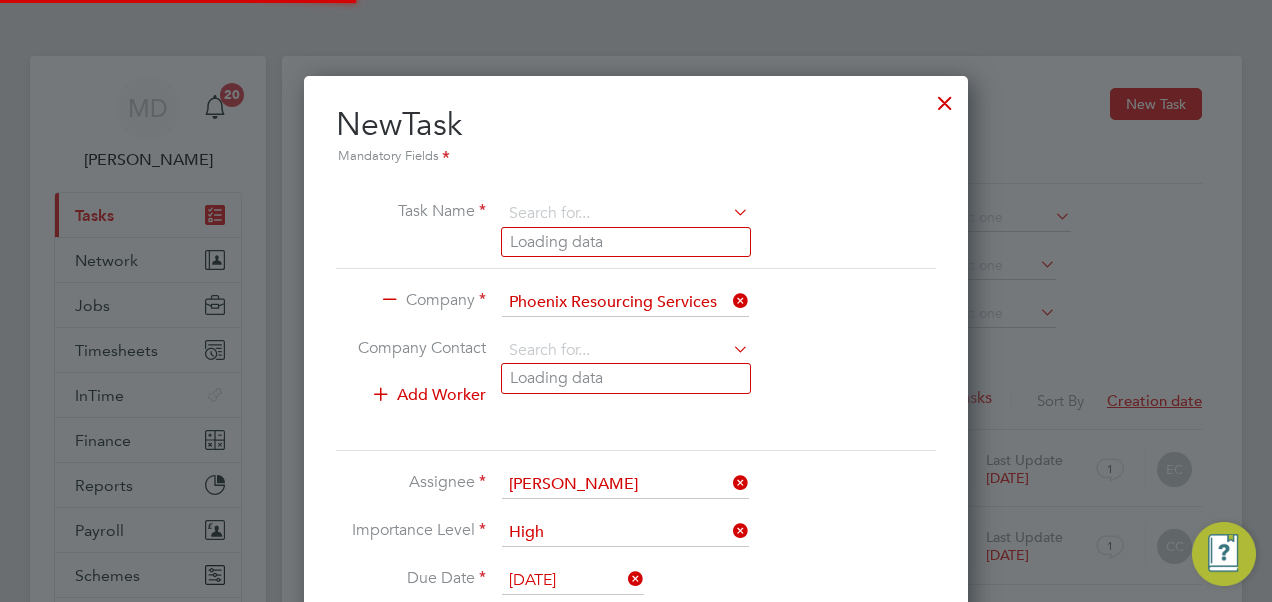 scroll, scrollTop: 10, scrollLeft: 10, axis: both 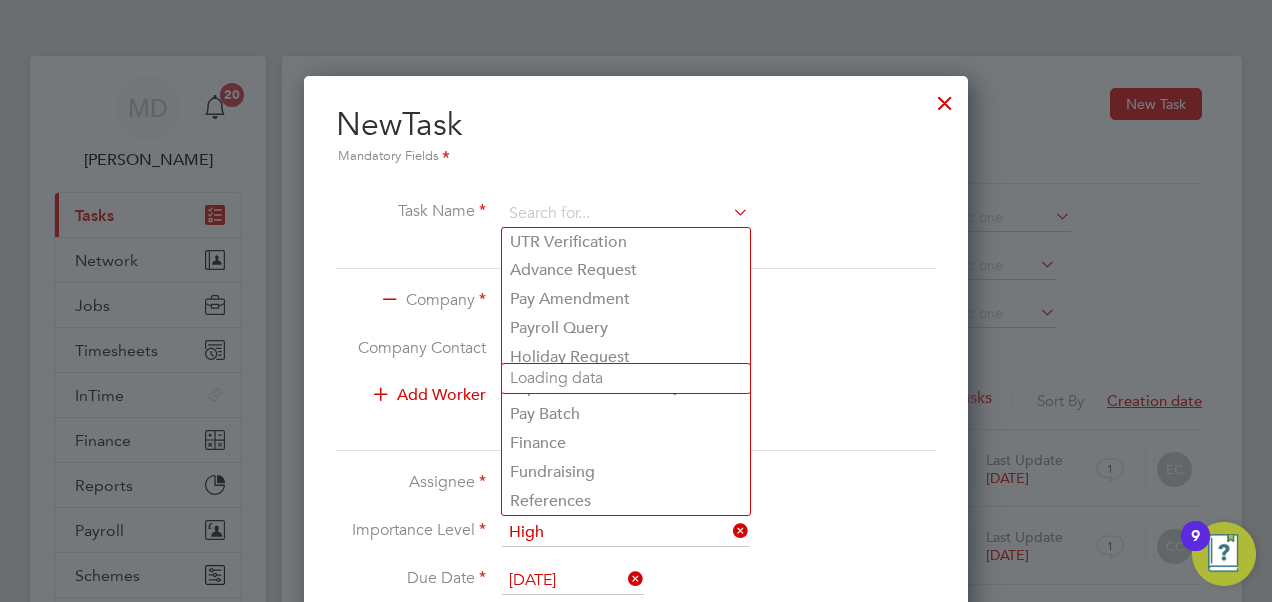 click 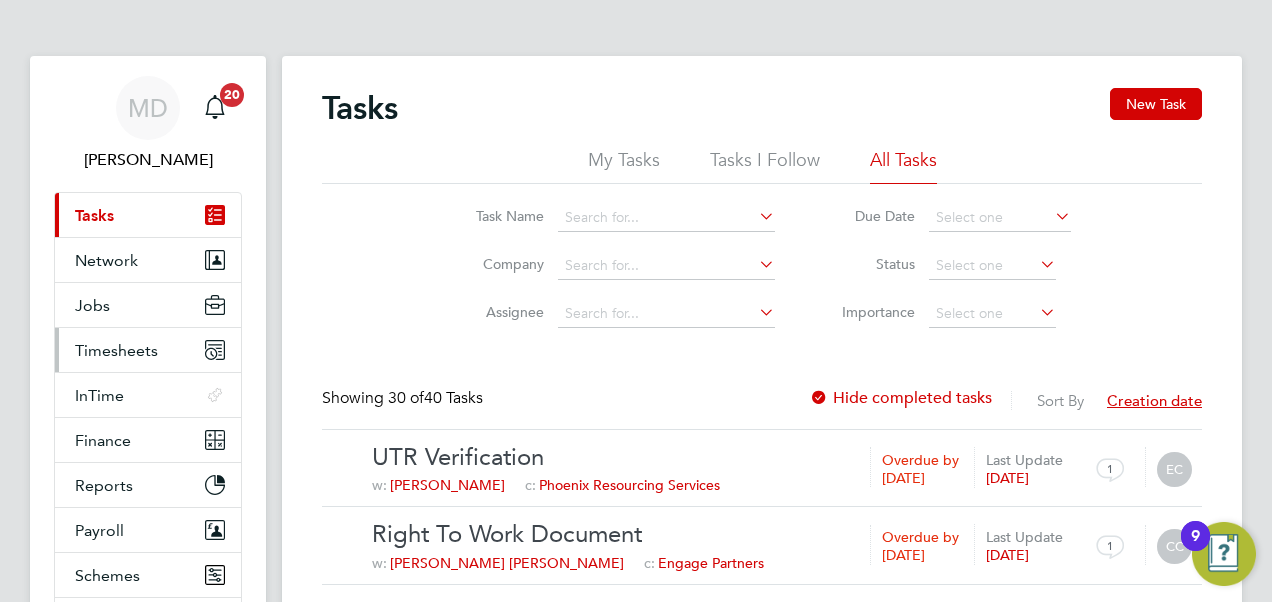 click on "Timesheets" at bounding box center [116, 350] 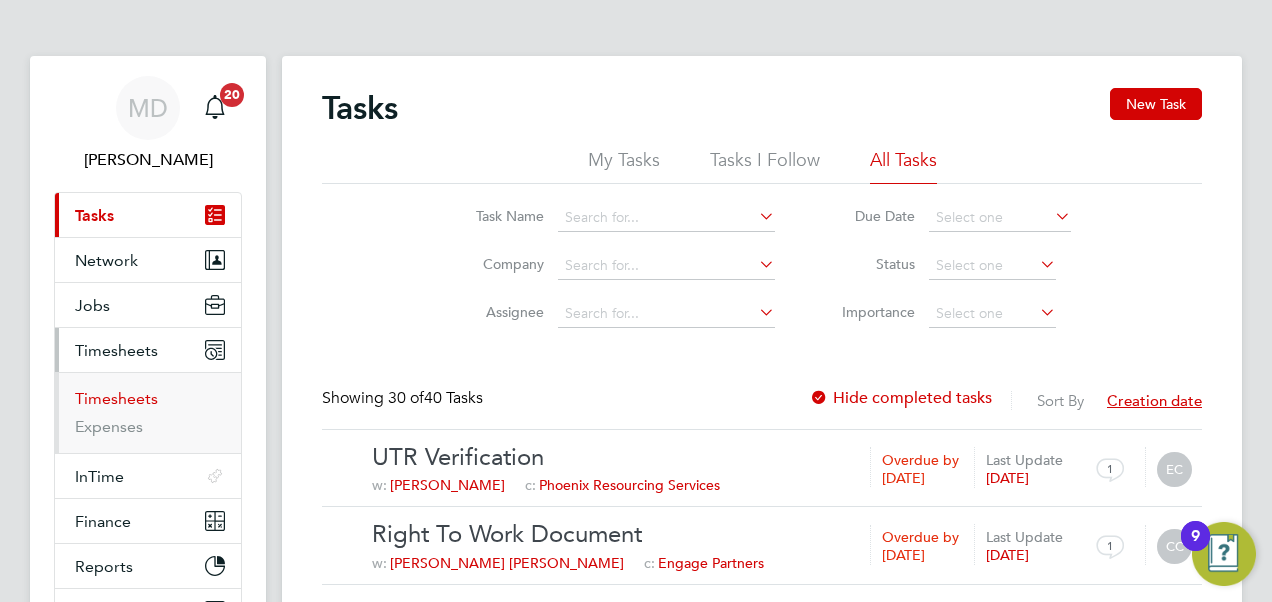 click on "Timesheets" at bounding box center (116, 398) 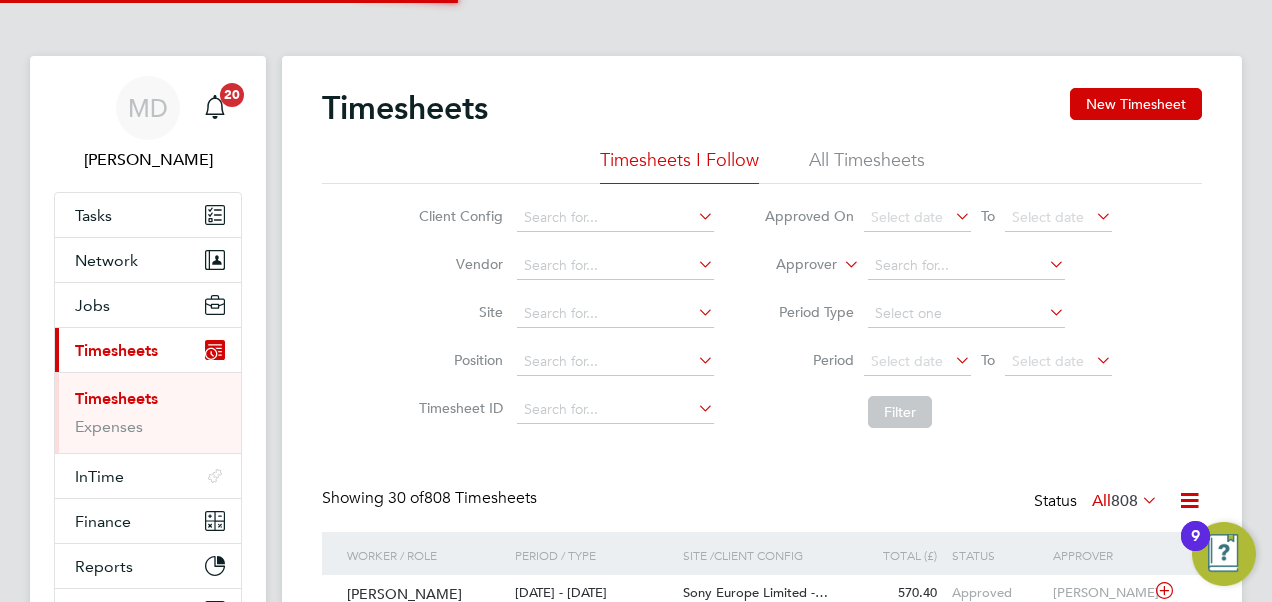 scroll, scrollTop: 10, scrollLeft: 10, axis: both 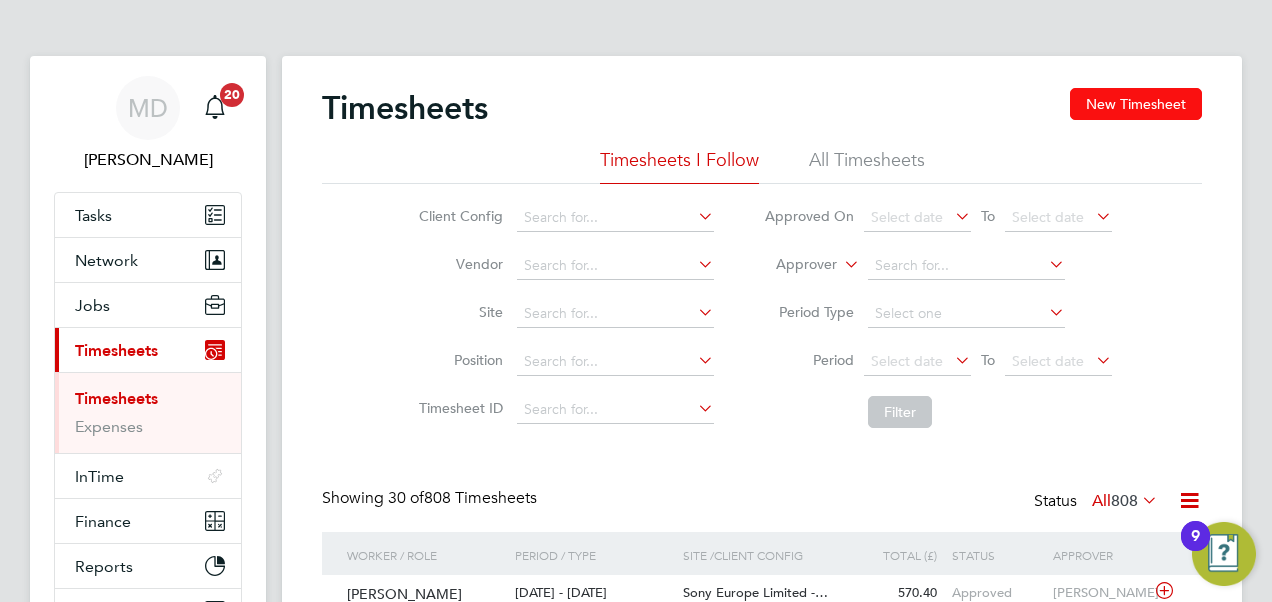 click on "New Timesheet" 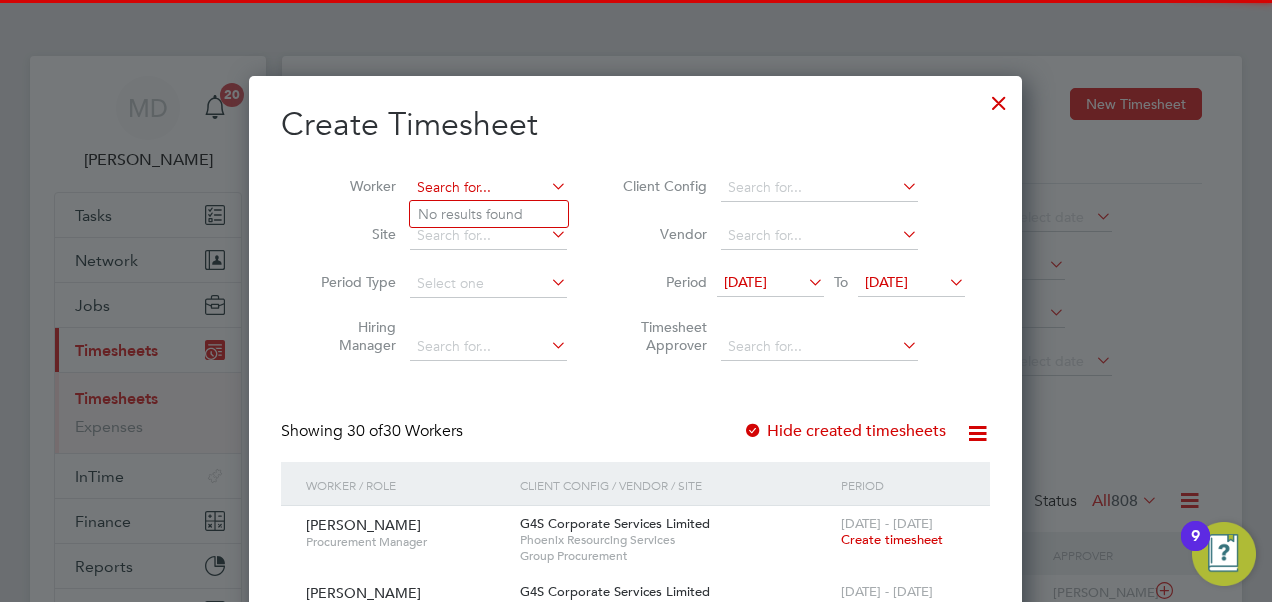 click at bounding box center [488, 188] 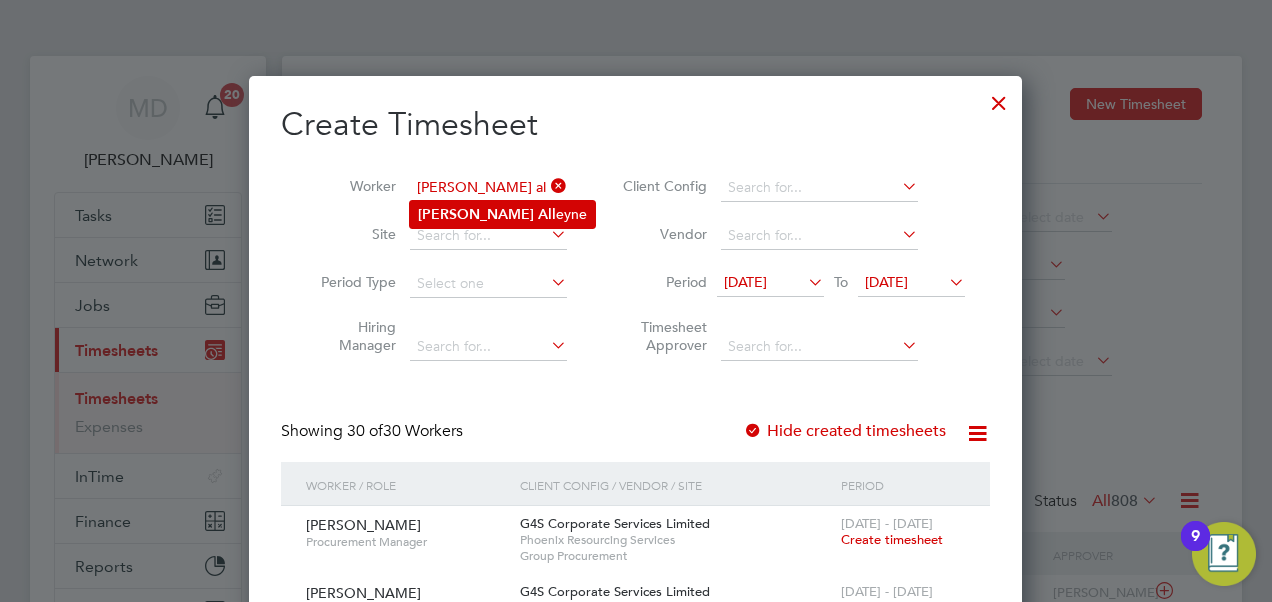 click on "[PERSON_NAME]" 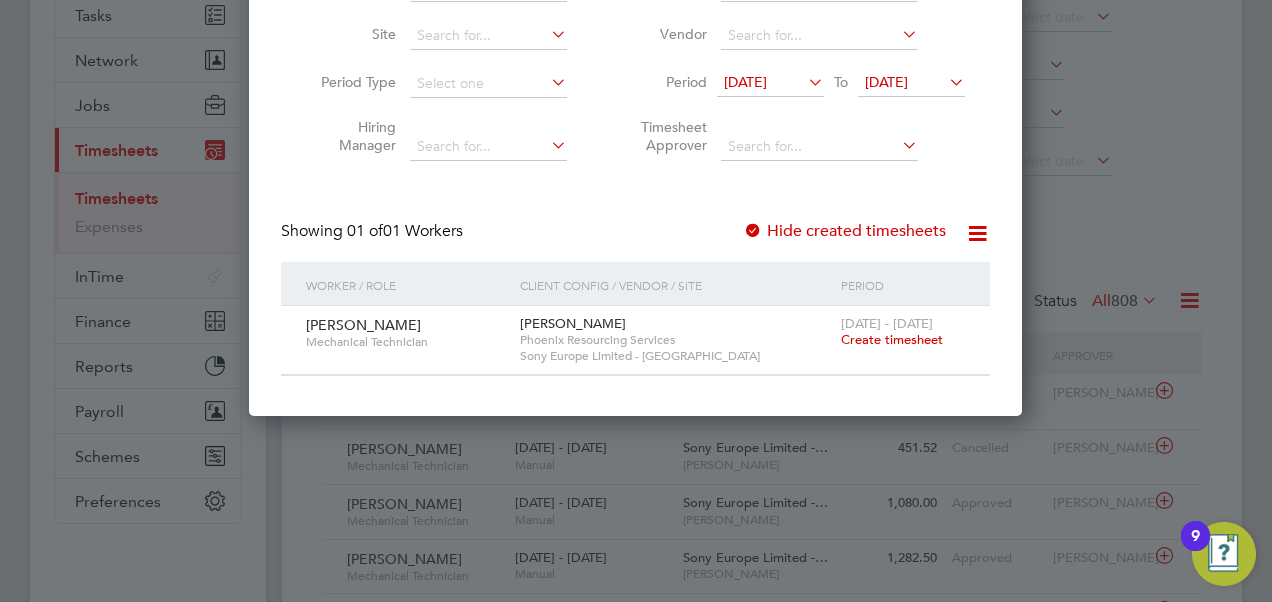 click on "Create timesheet" at bounding box center (892, 339) 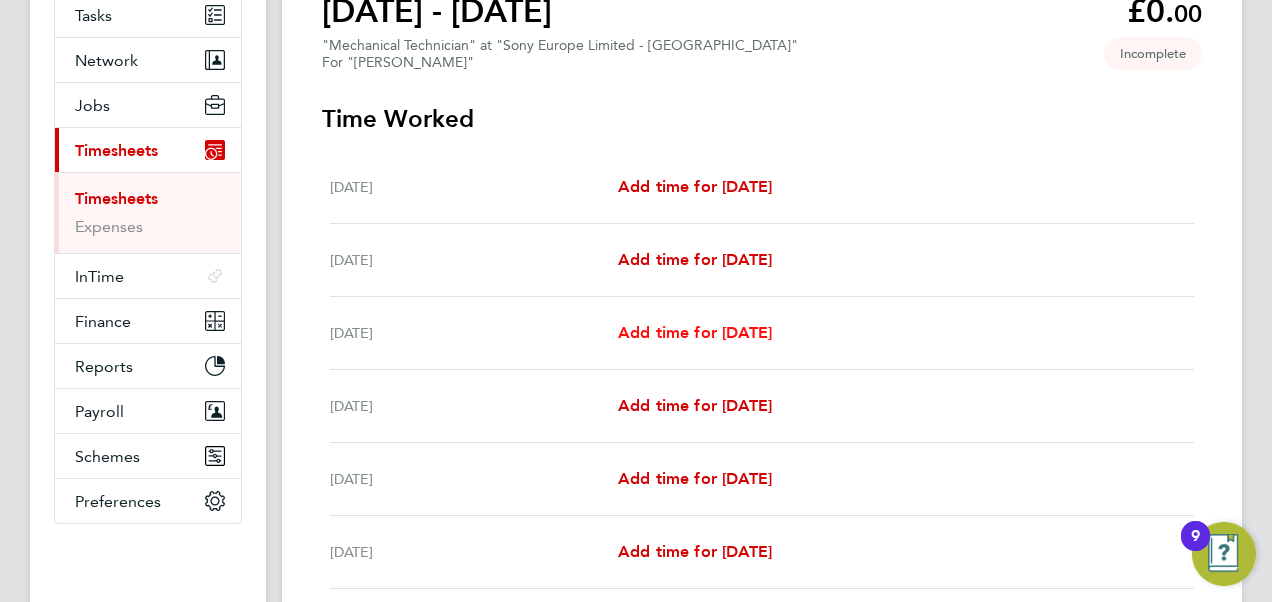 click on "Add time for [DATE]" at bounding box center [695, 332] 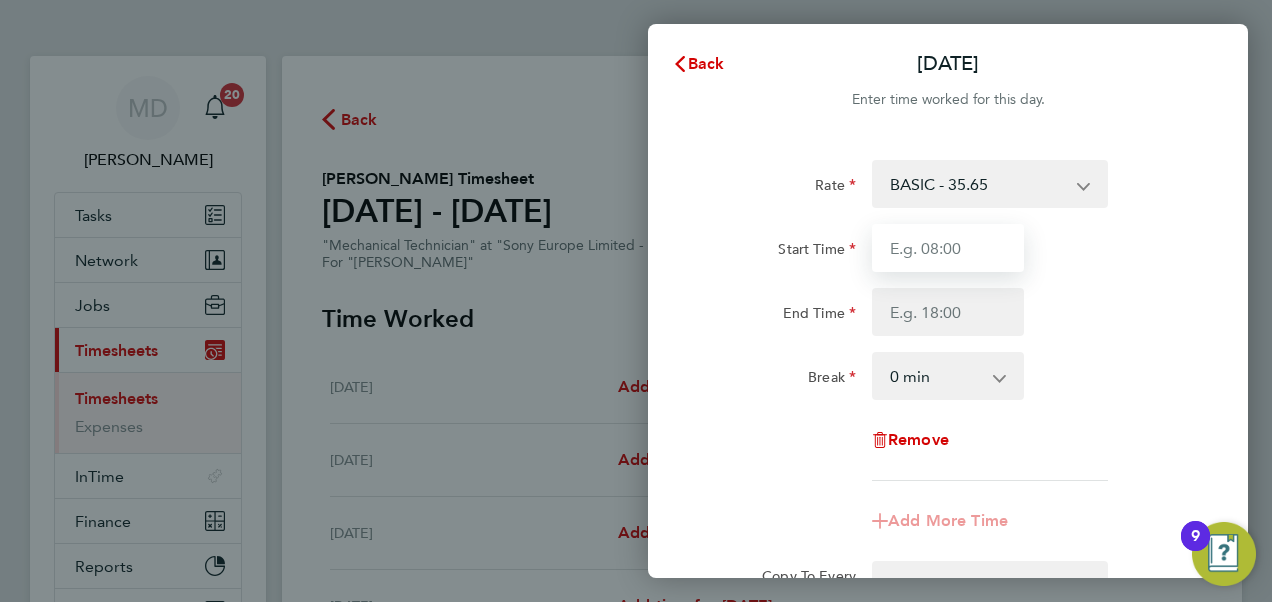 drag, startPoint x: 922, startPoint y: 254, endPoint x: 910, endPoint y: 253, distance: 12.0415945 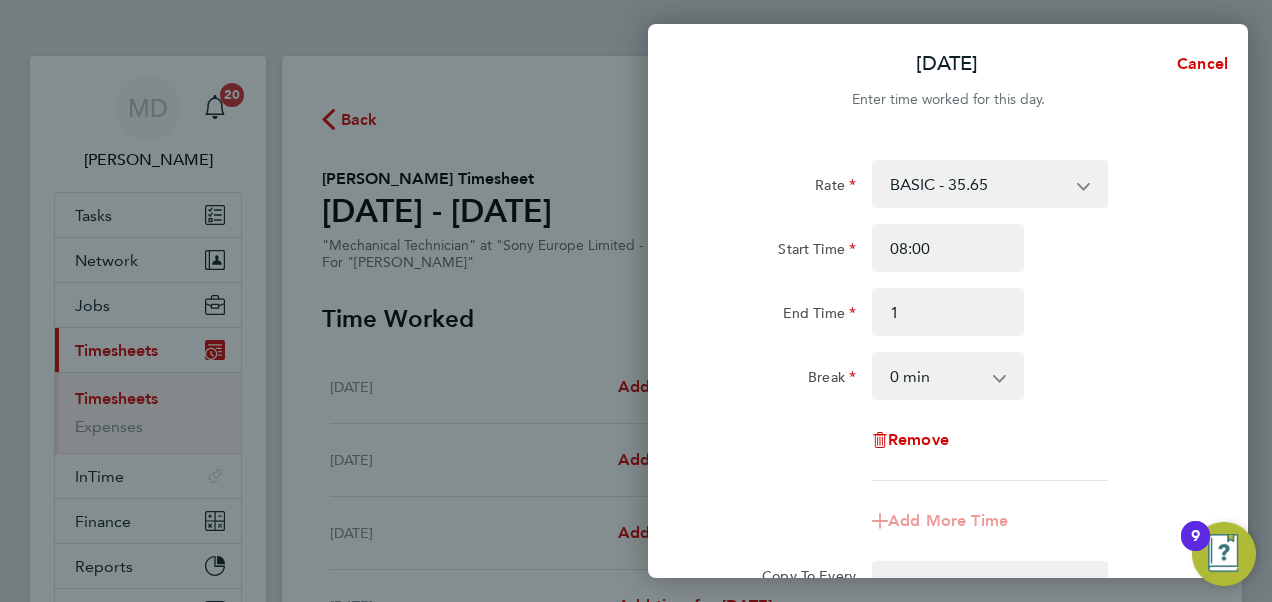 type on "01:00" 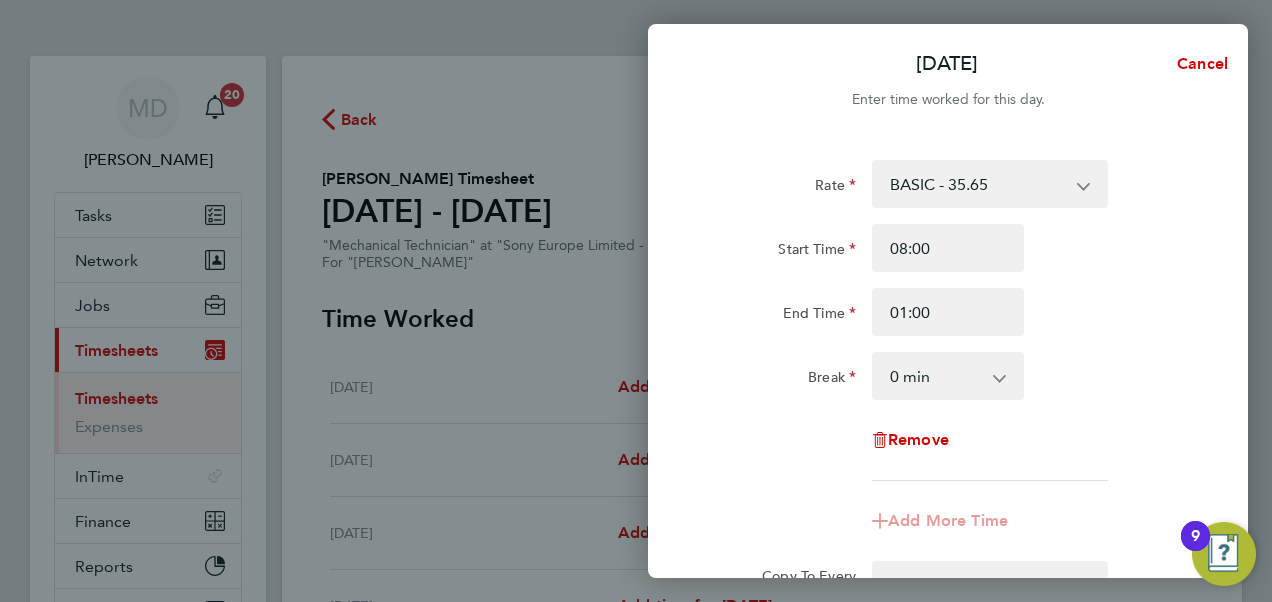 select on "15" 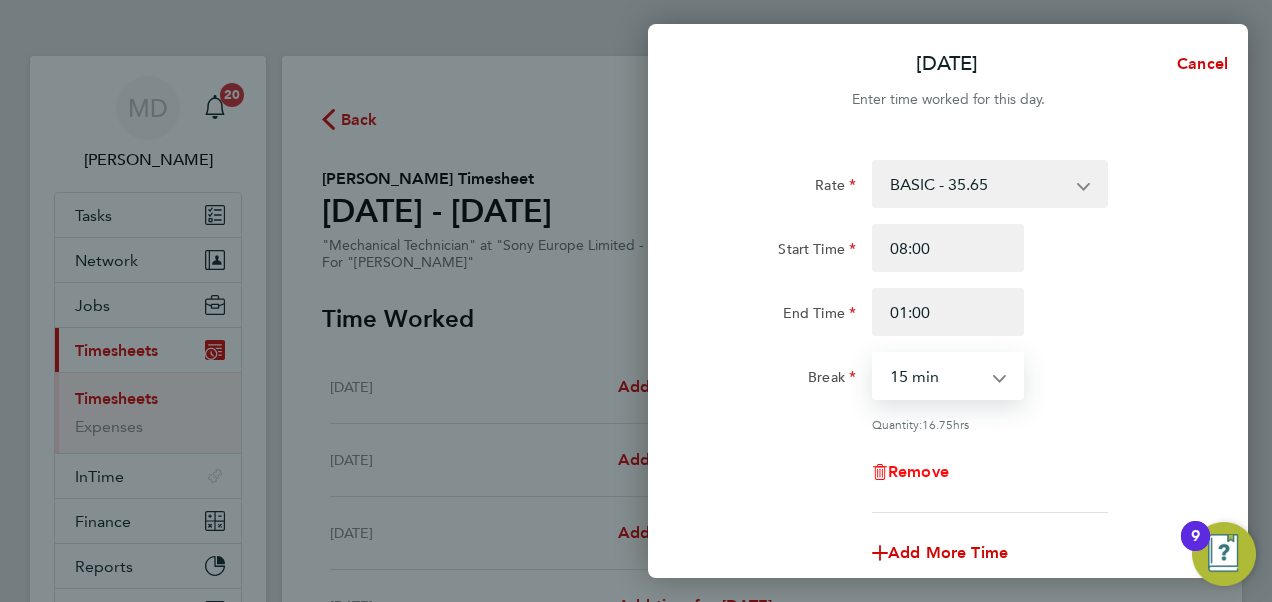 type 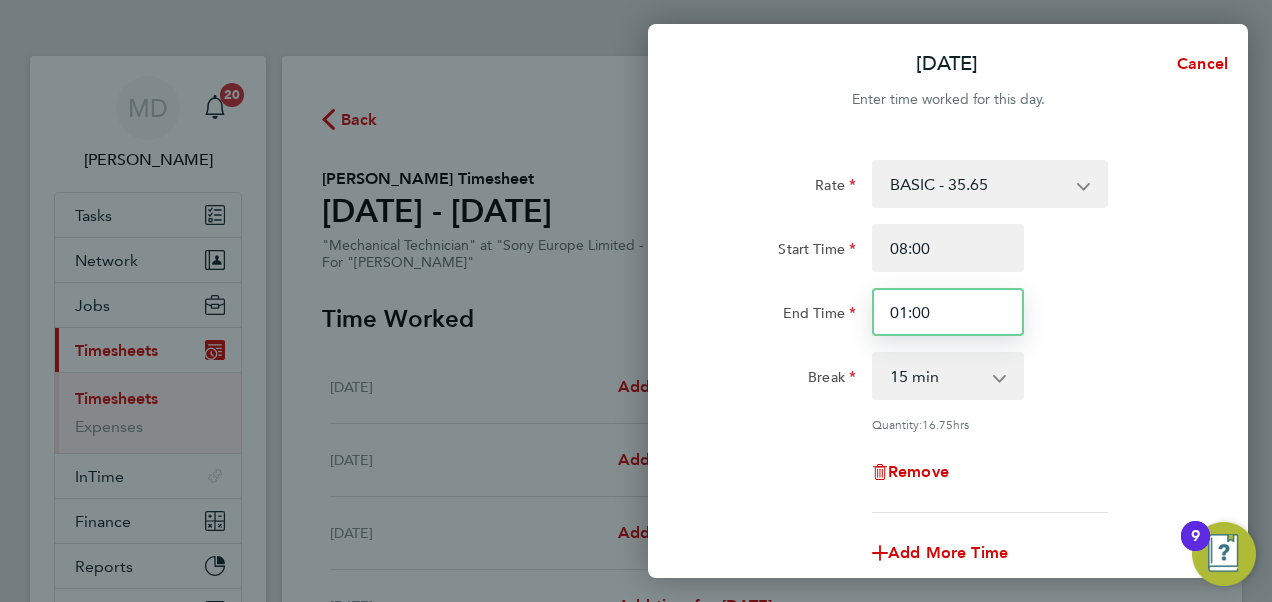 drag, startPoint x: 748, startPoint y: 316, endPoint x: 714, endPoint y: 320, distance: 34.234486 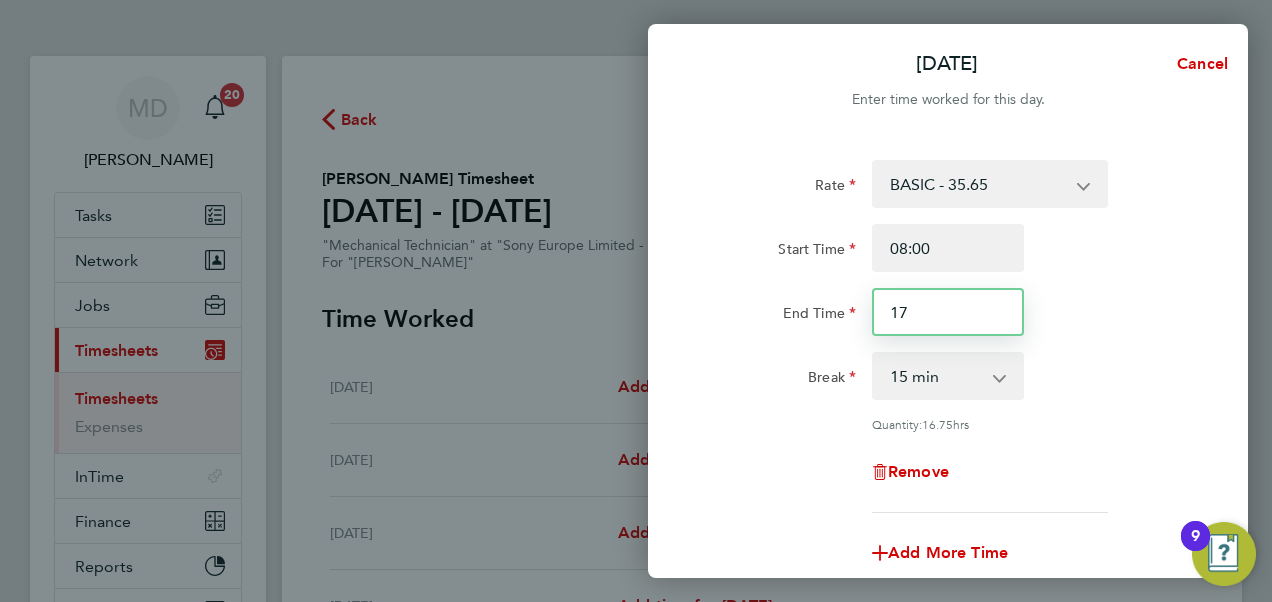 type on "17:00" 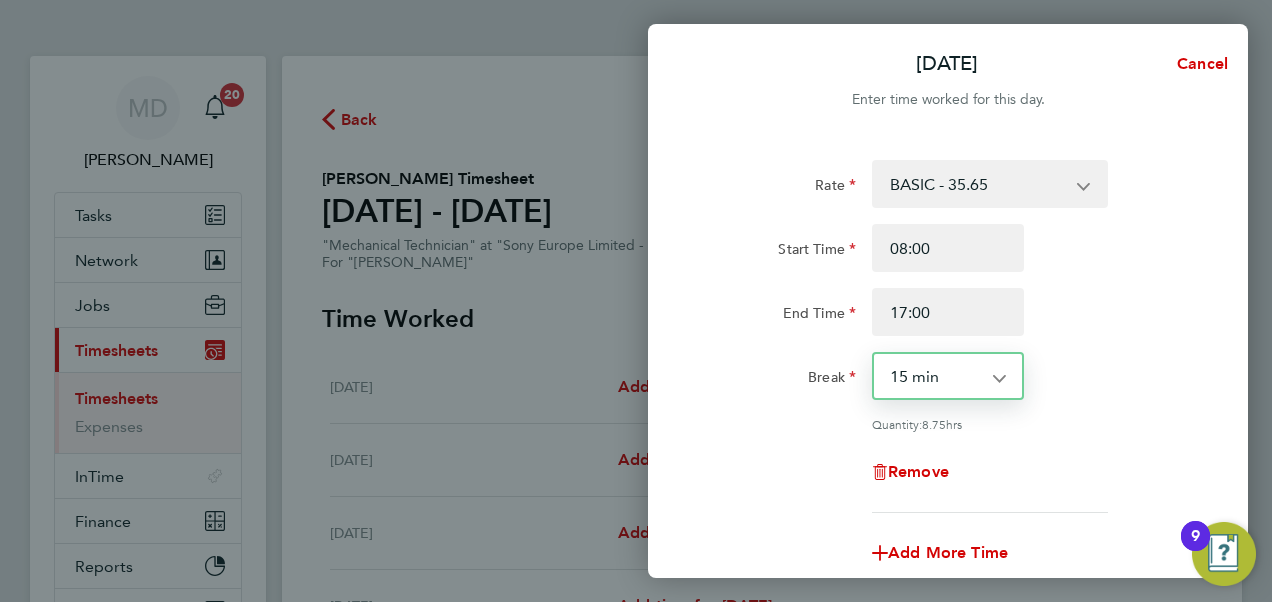 drag, startPoint x: 931, startPoint y: 395, endPoint x: 920, endPoint y: 395, distance: 11 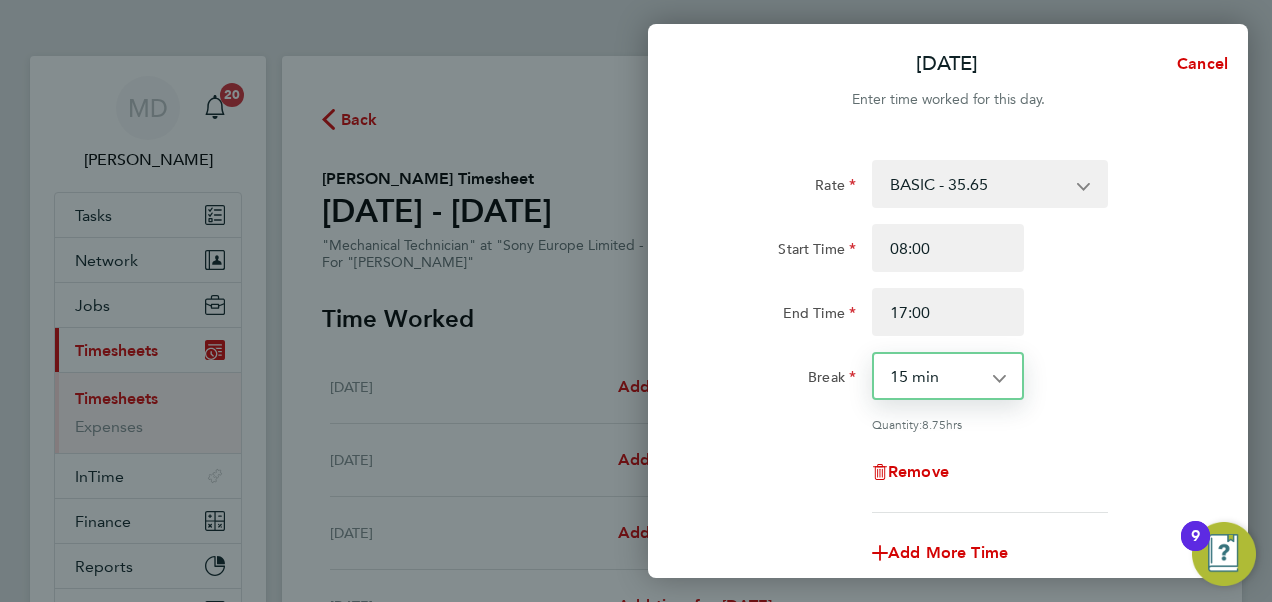 select on "60" 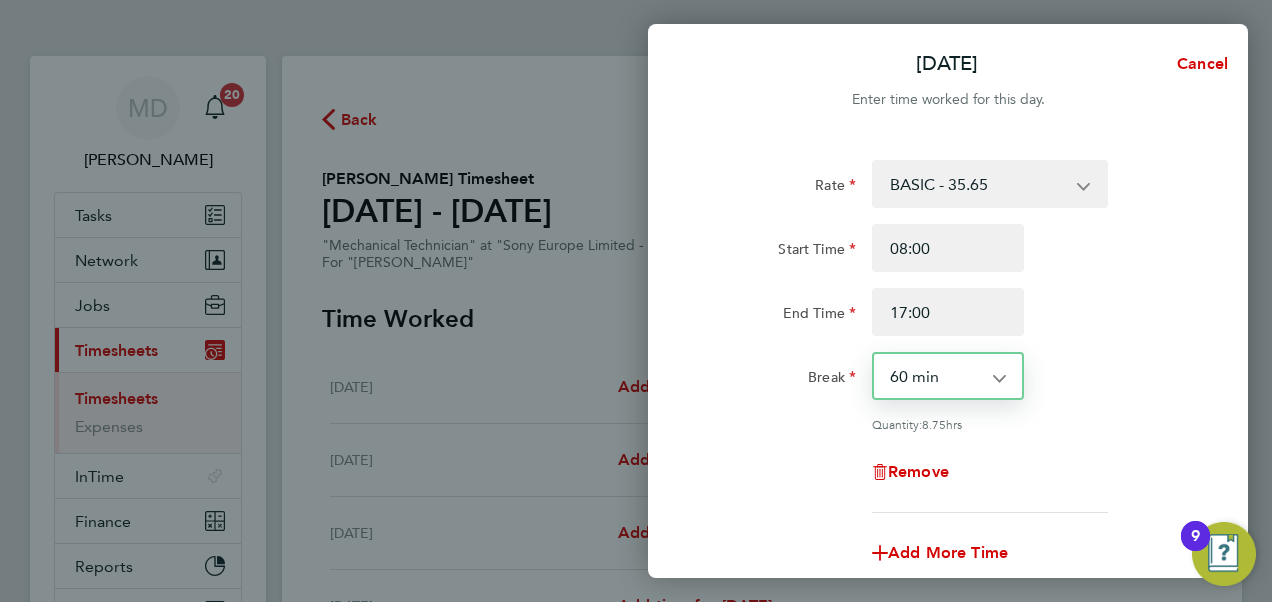 click on "0 min   15 min   30 min   45 min   60 min   75 min   90 min" at bounding box center [936, 376] 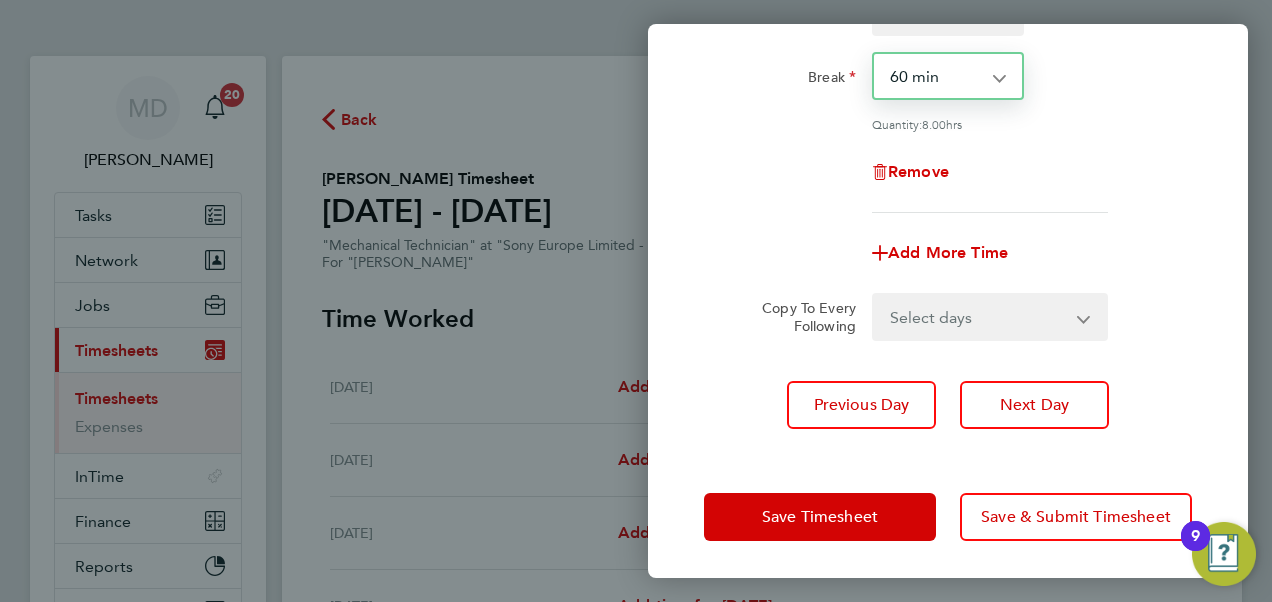 click on "Select days   Day   [DATE]   [DATE]   [DATE]   [DATE]" at bounding box center [979, 317] 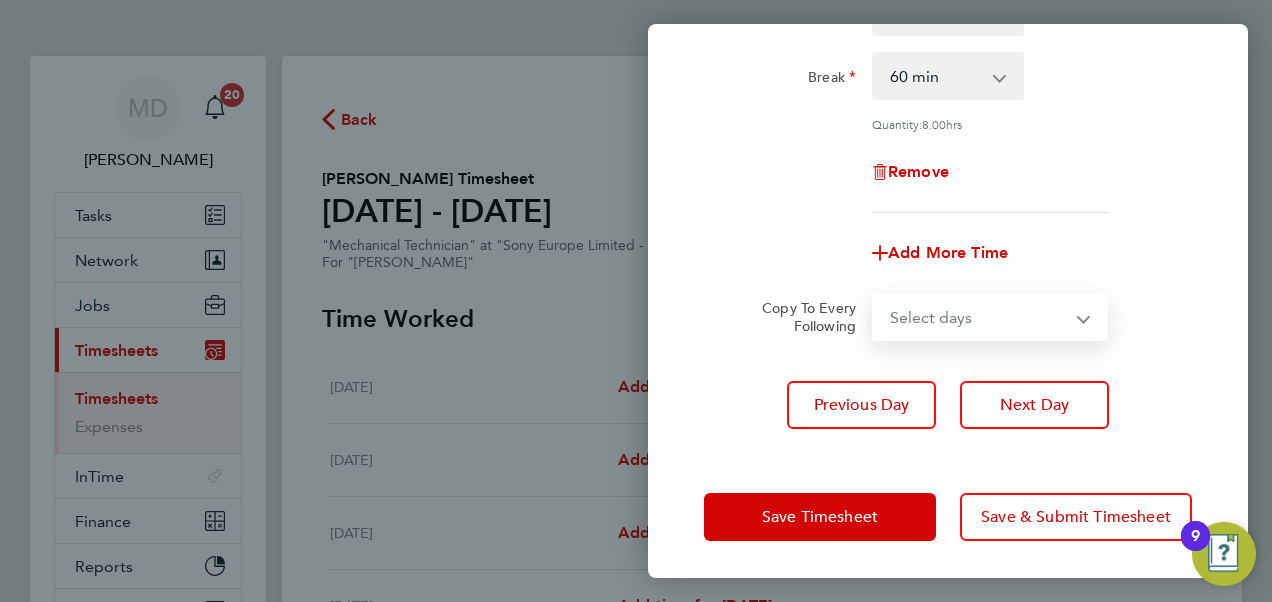 select on "FRI" 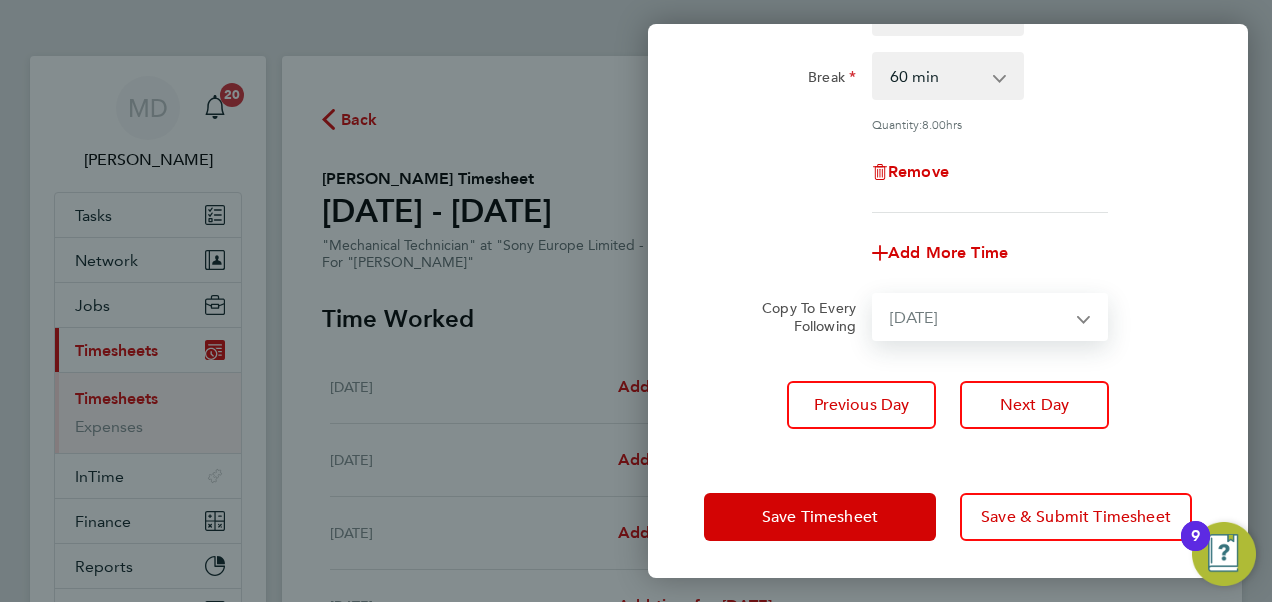 click on "Select days   Day   [DATE]   [DATE]   [DATE]   [DATE]" at bounding box center [979, 317] 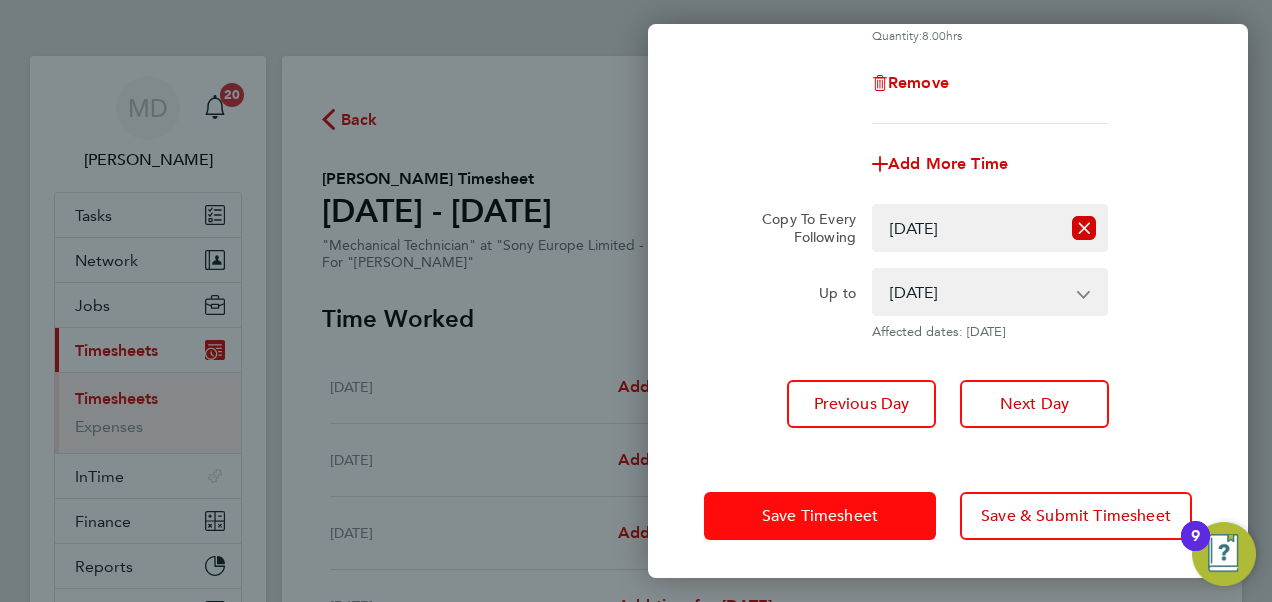 click on "Save Timesheet" 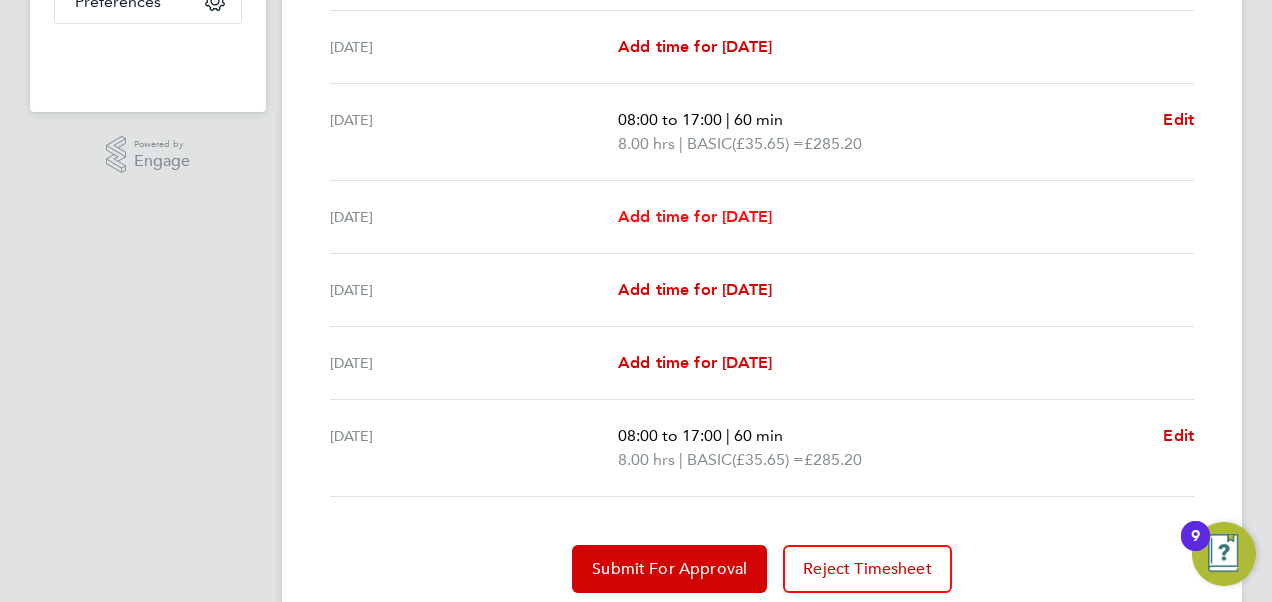 click on "Add time for [DATE]" at bounding box center [695, 216] 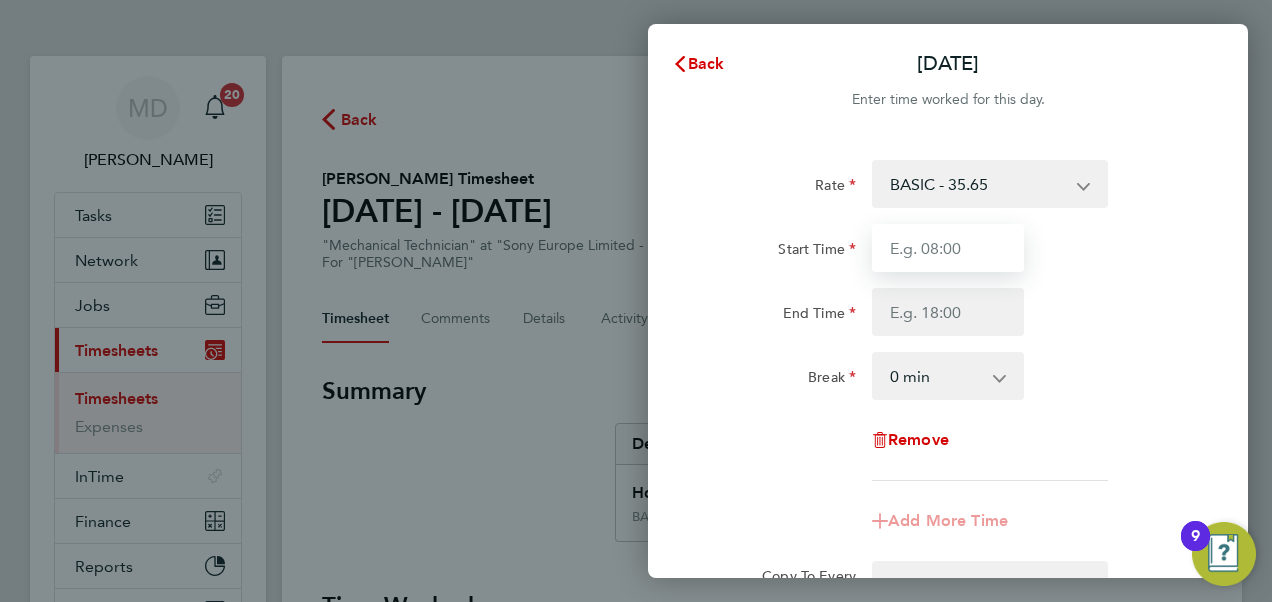 click on "Start Time" at bounding box center [948, 248] 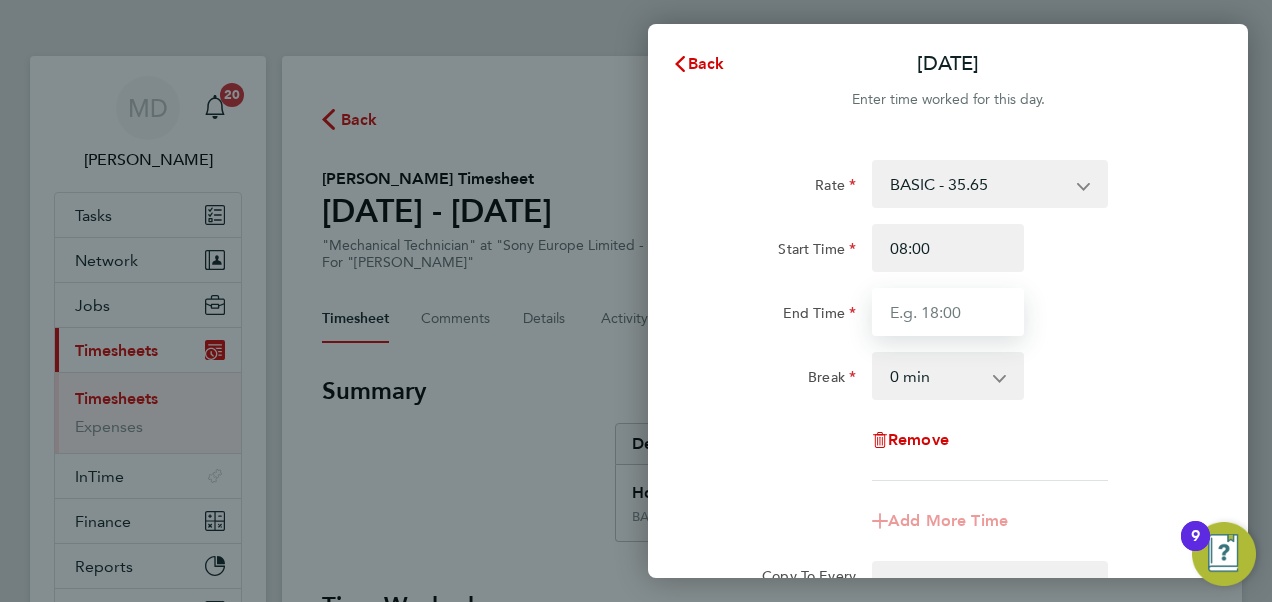 type on "17:00" 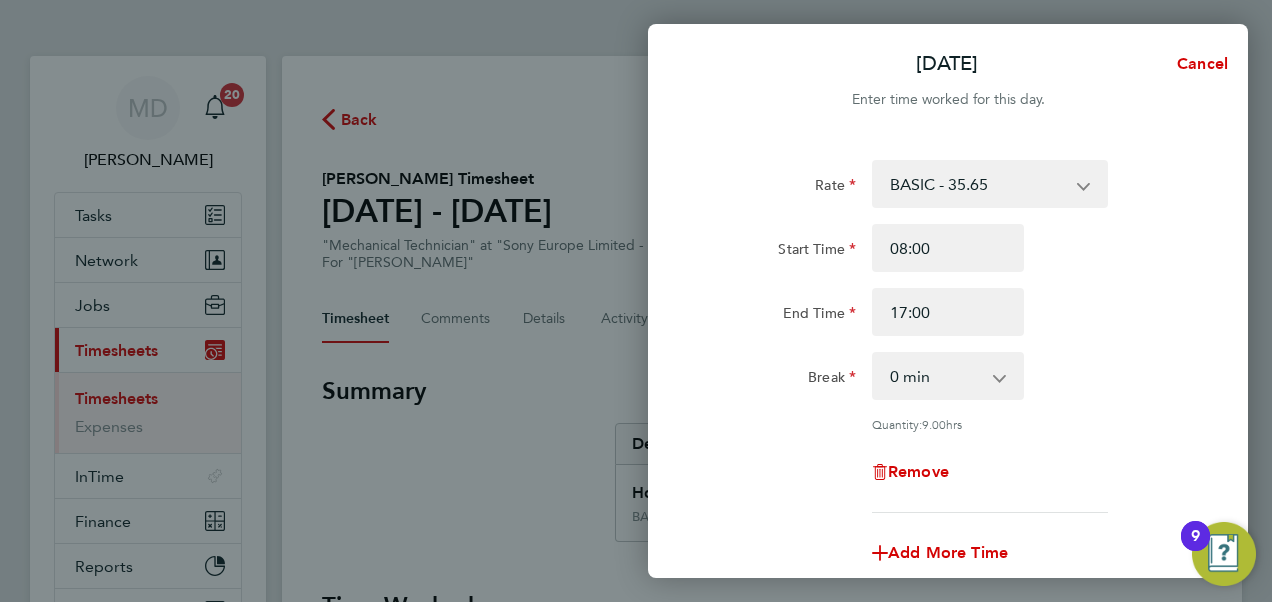 click on "0 min   15 min   30 min   45 min   60 min   75 min   90 min" at bounding box center (936, 376) 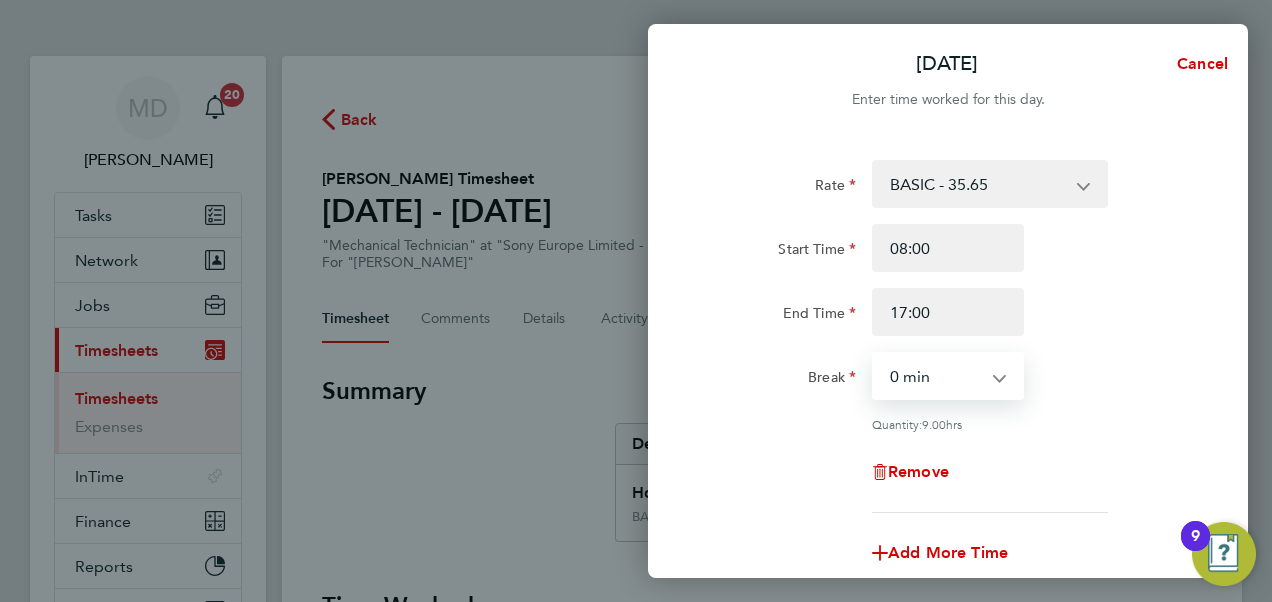 select on "60" 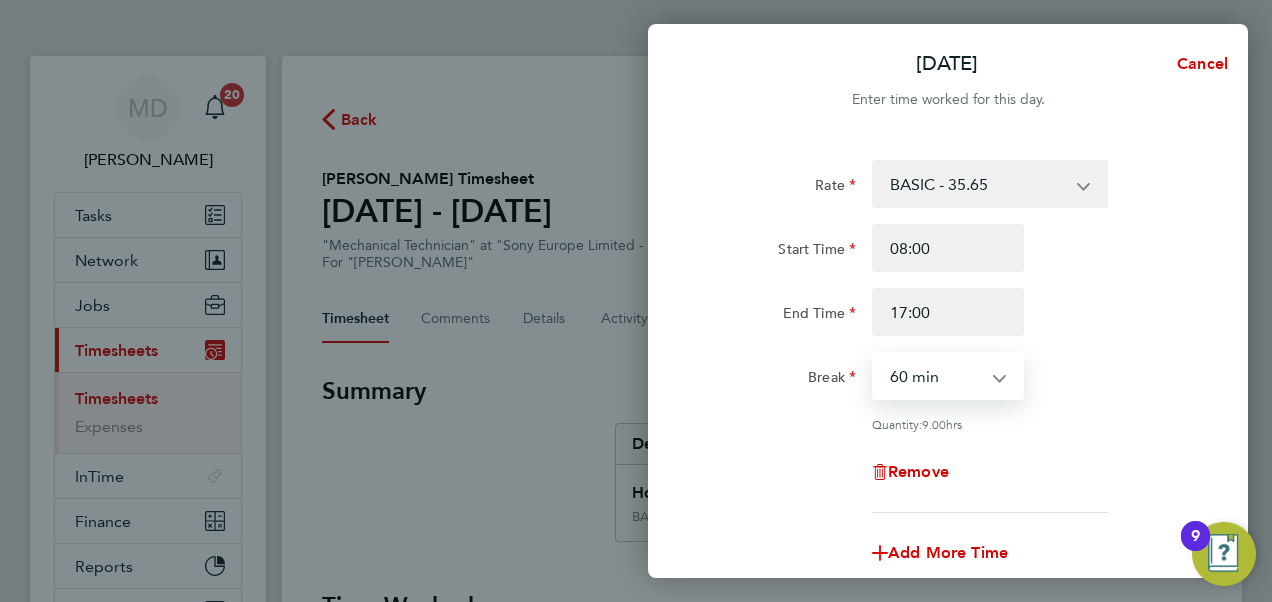 click on "0 min   15 min   30 min   45 min   60 min   75 min   90 min" at bounding box center [936, 376] 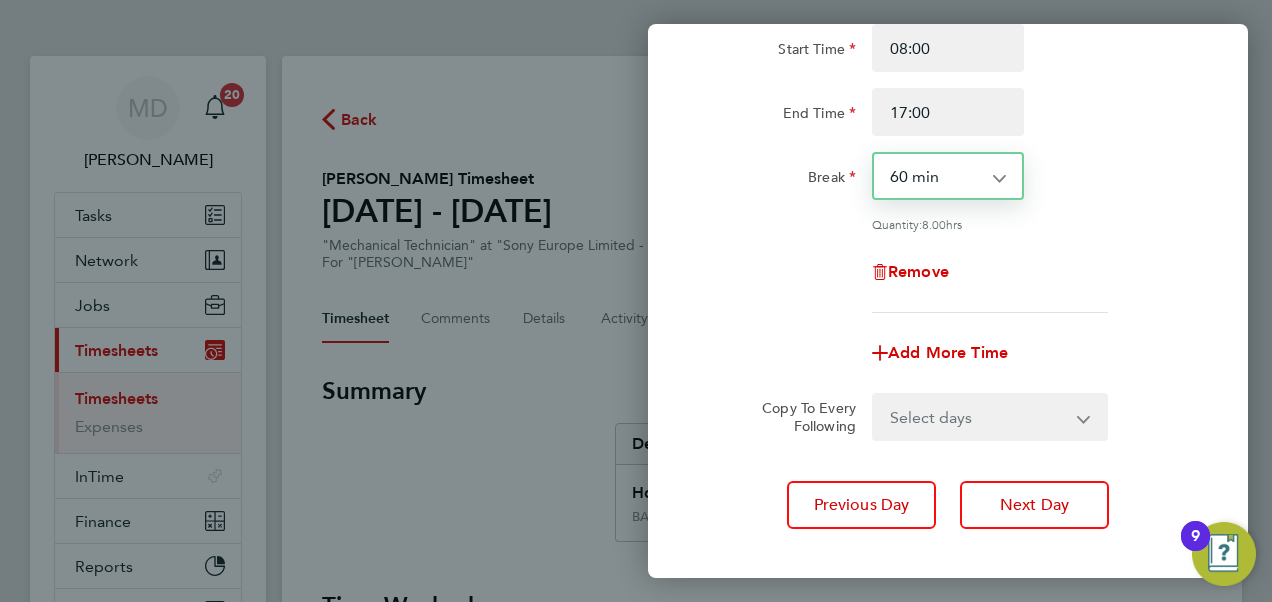 click on "Select days   Day   [DATE]   [DATE]   [DATE]" at bounding box center [979, 417] 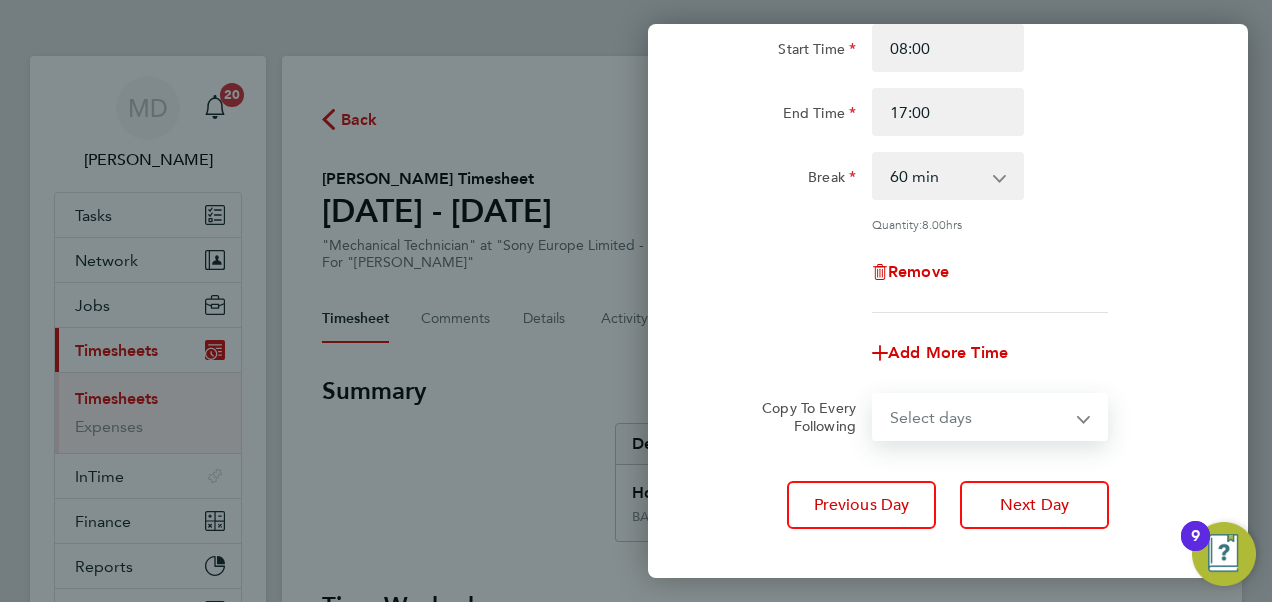 select on "DAY" 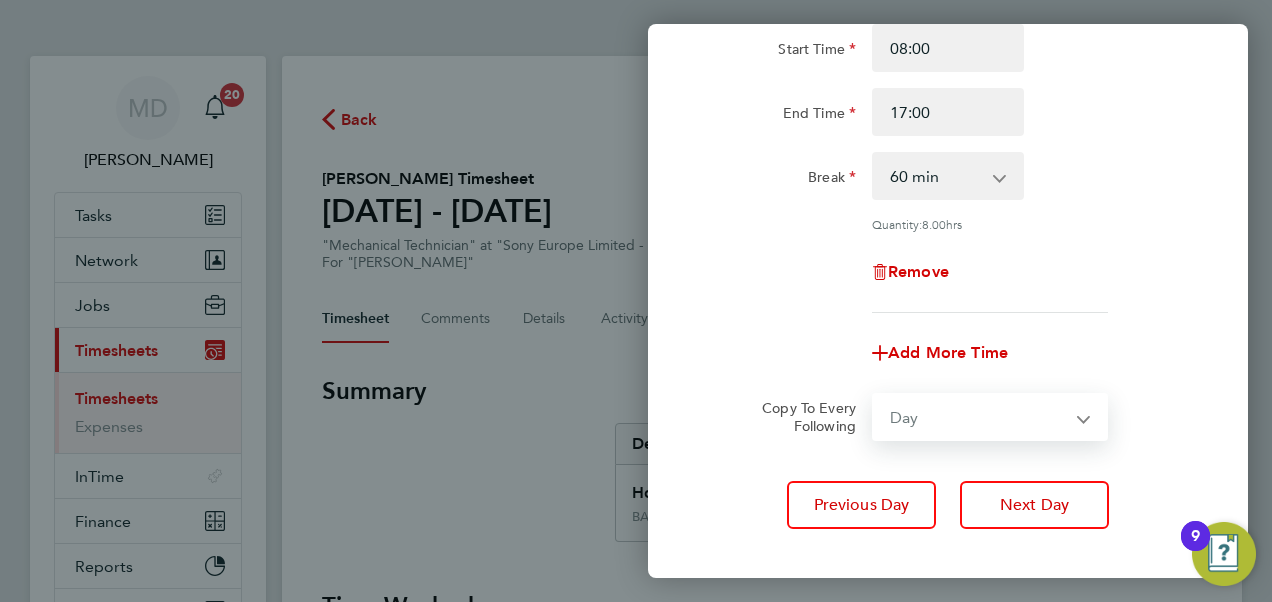 click on "Select days   Day   [DATE]   [DATE]   [DATE]" at bounding box center (979, 417) 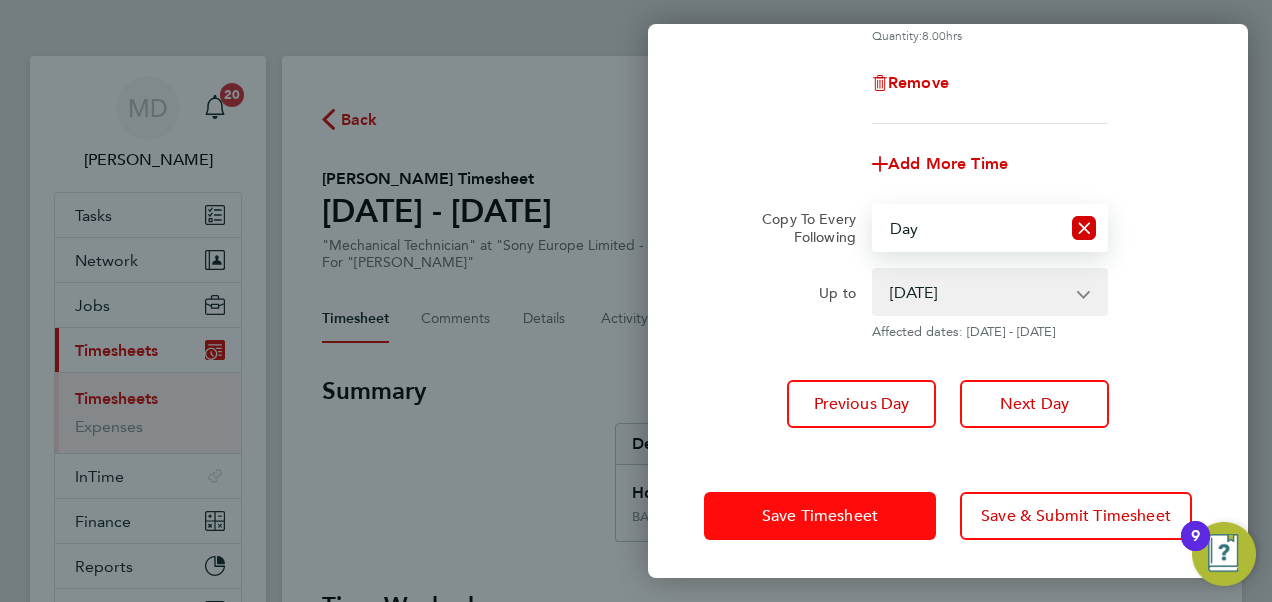 click on "Save Timesheet" 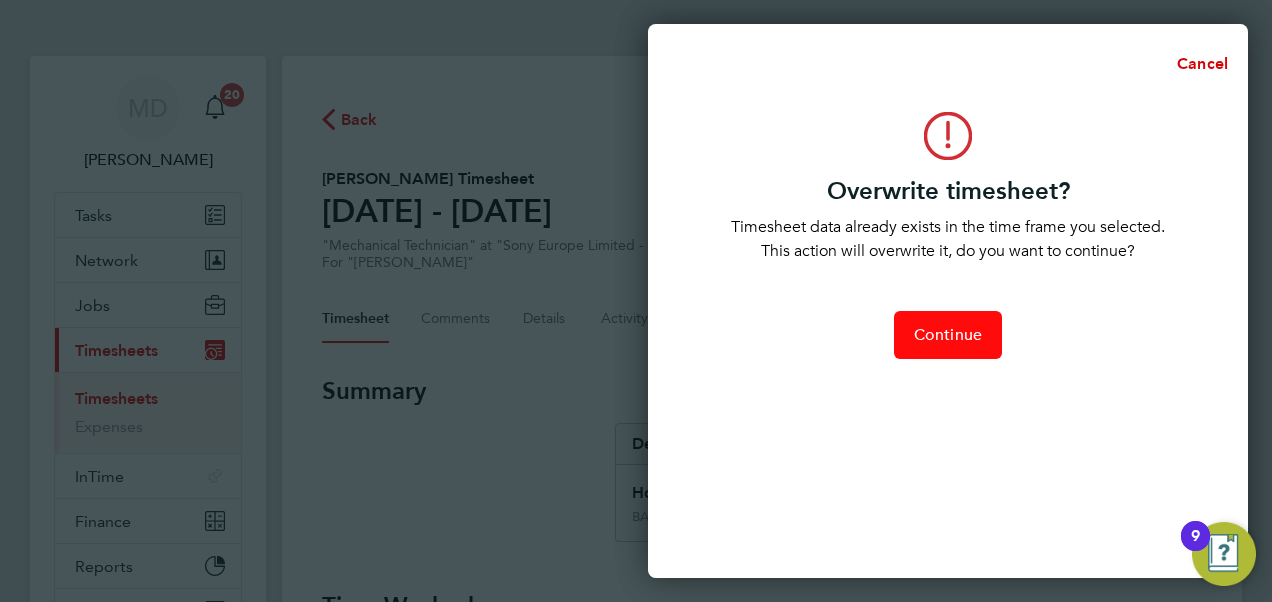 click on "Continue" 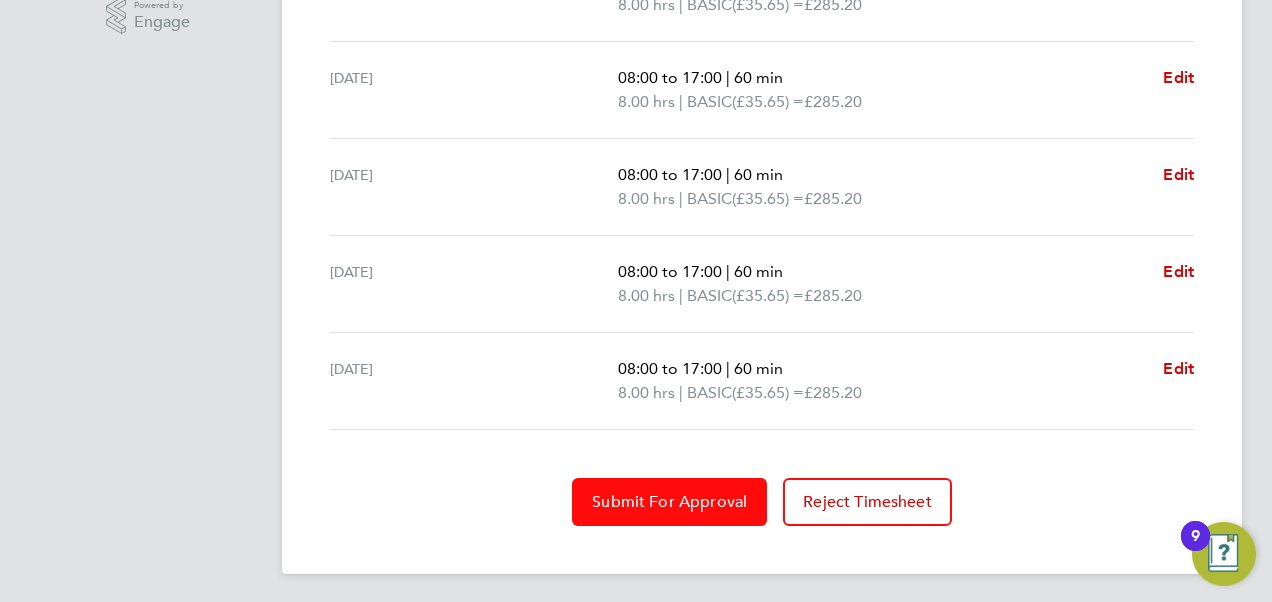 click on "Submit For Approval" 